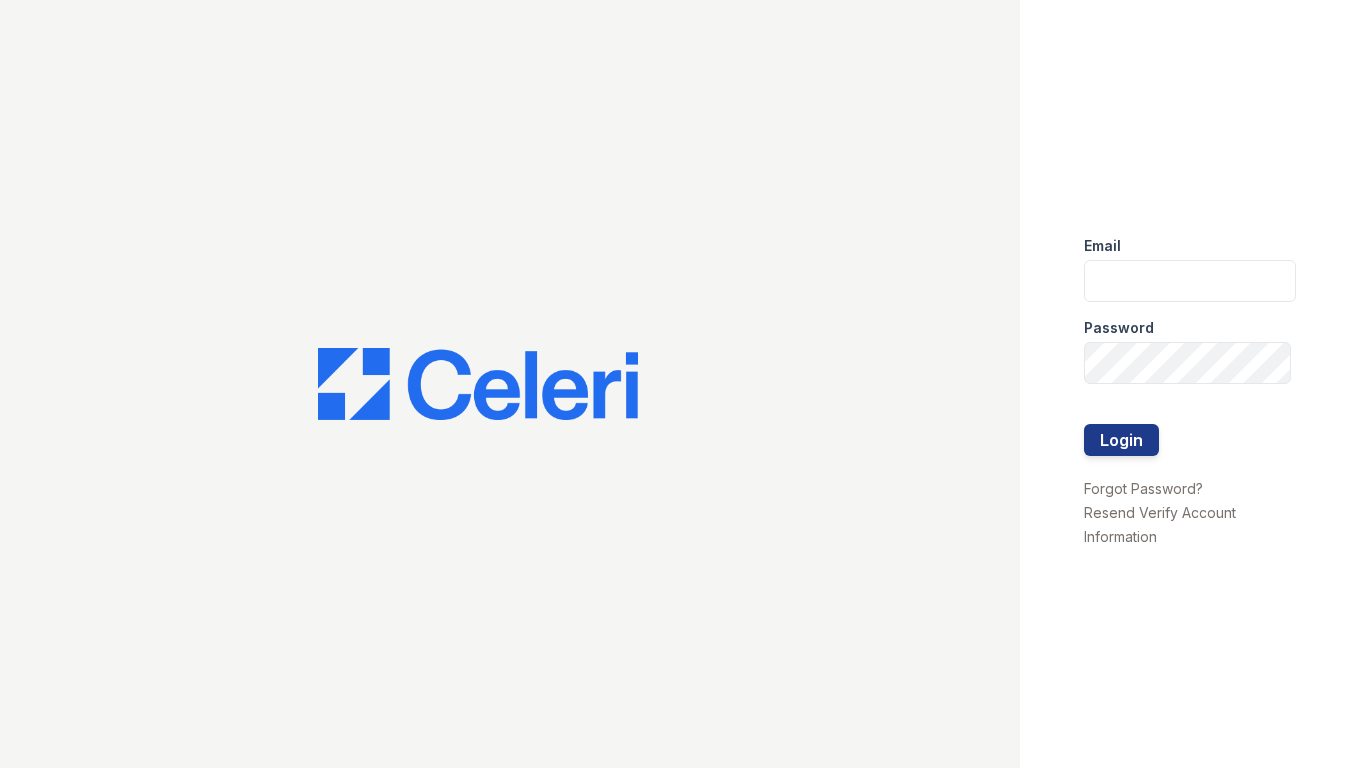 scroll, scrollTop: 0, scrollLeft: 0, axis: both 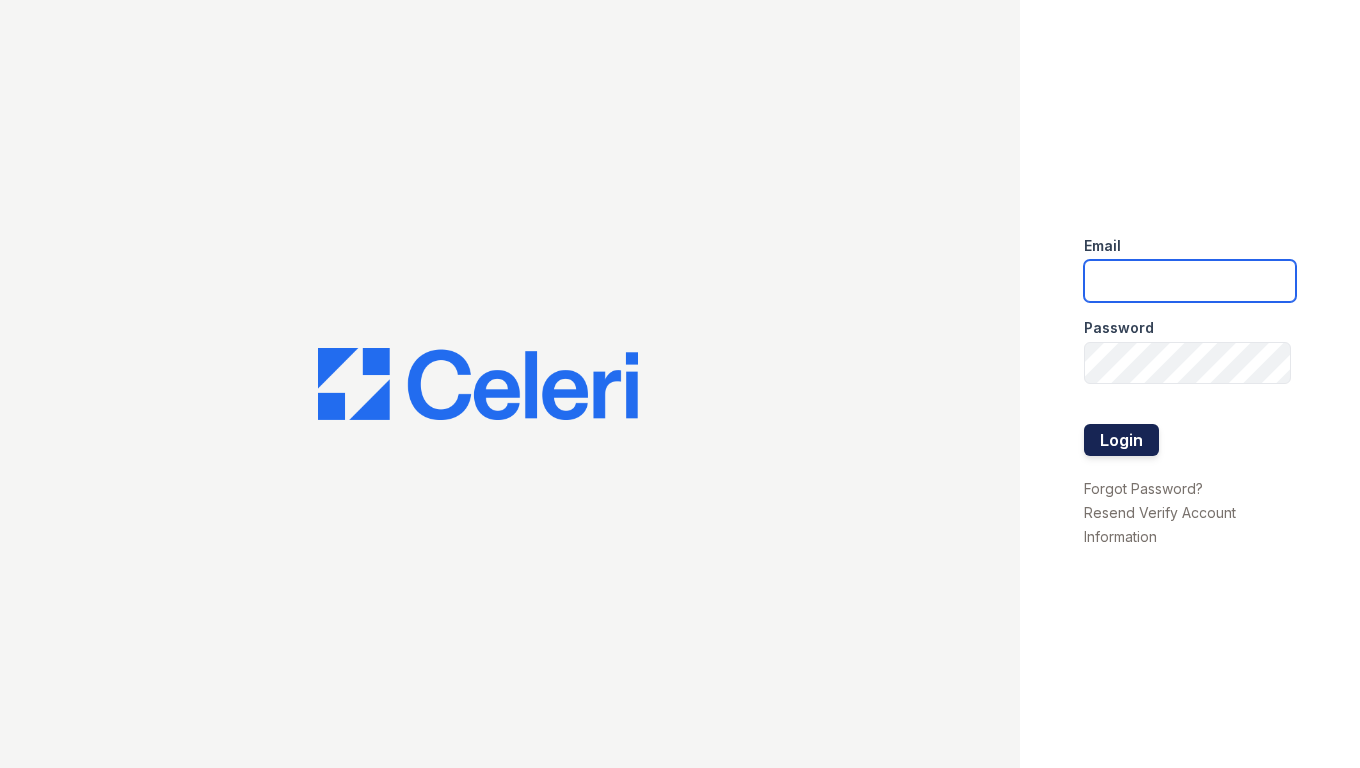 type on "[EMAIL]" 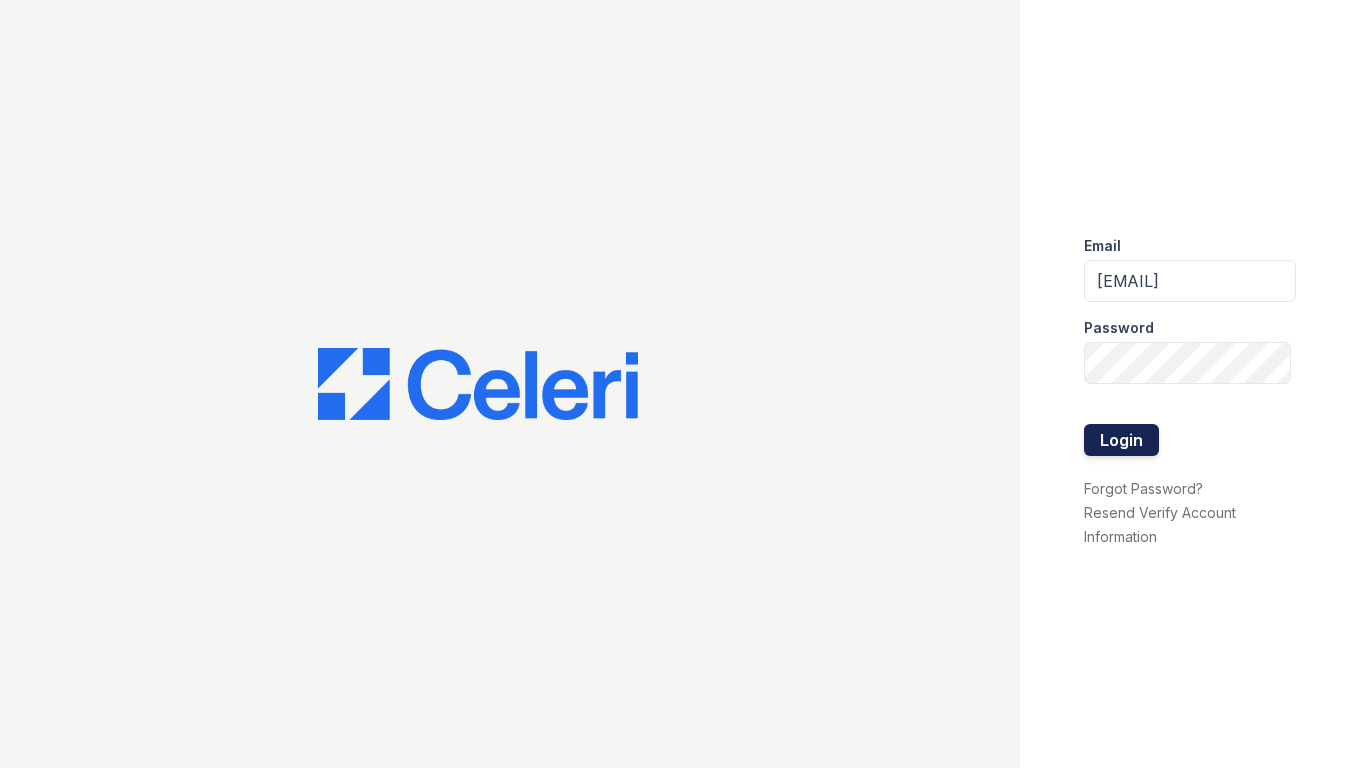 click on "Login" at bounding box center (1121, 440) 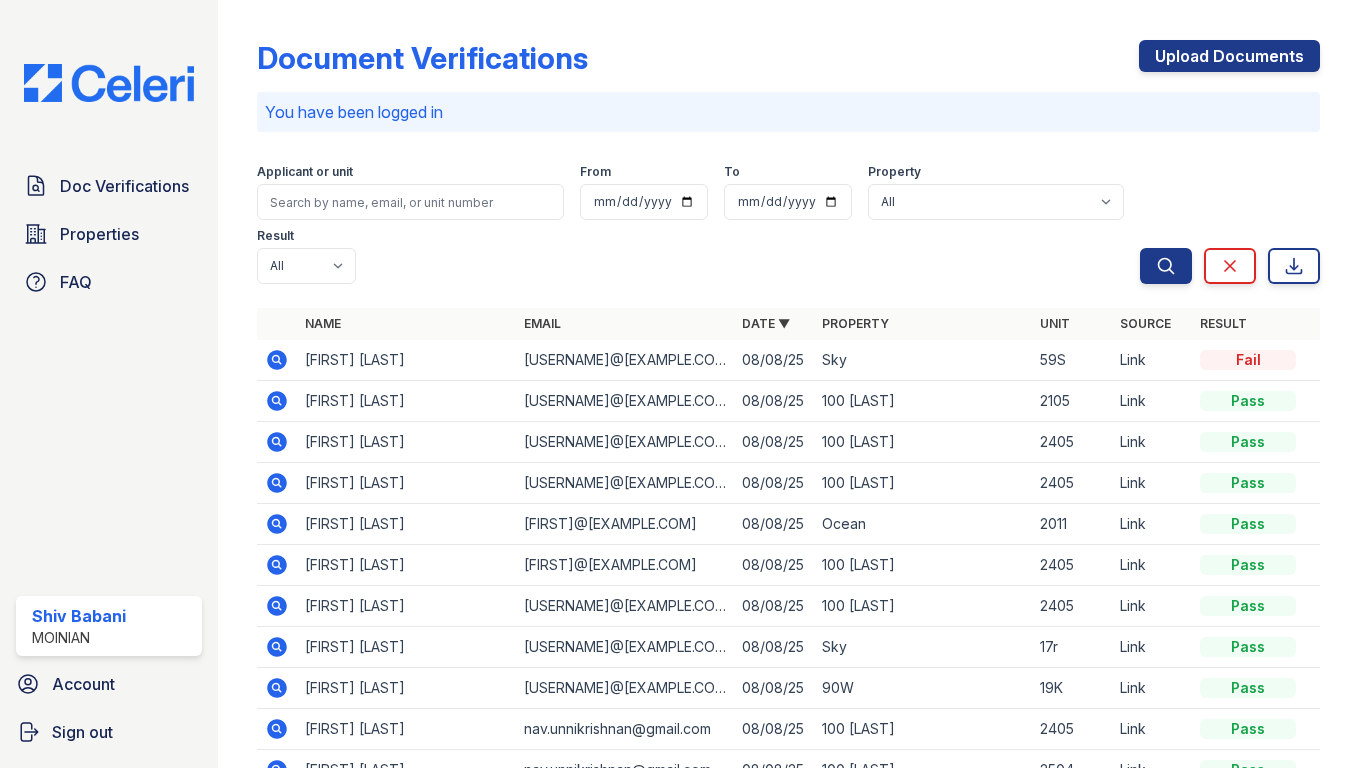 scroll, scrollTop: 0, scrollLeft: 0, axis: both 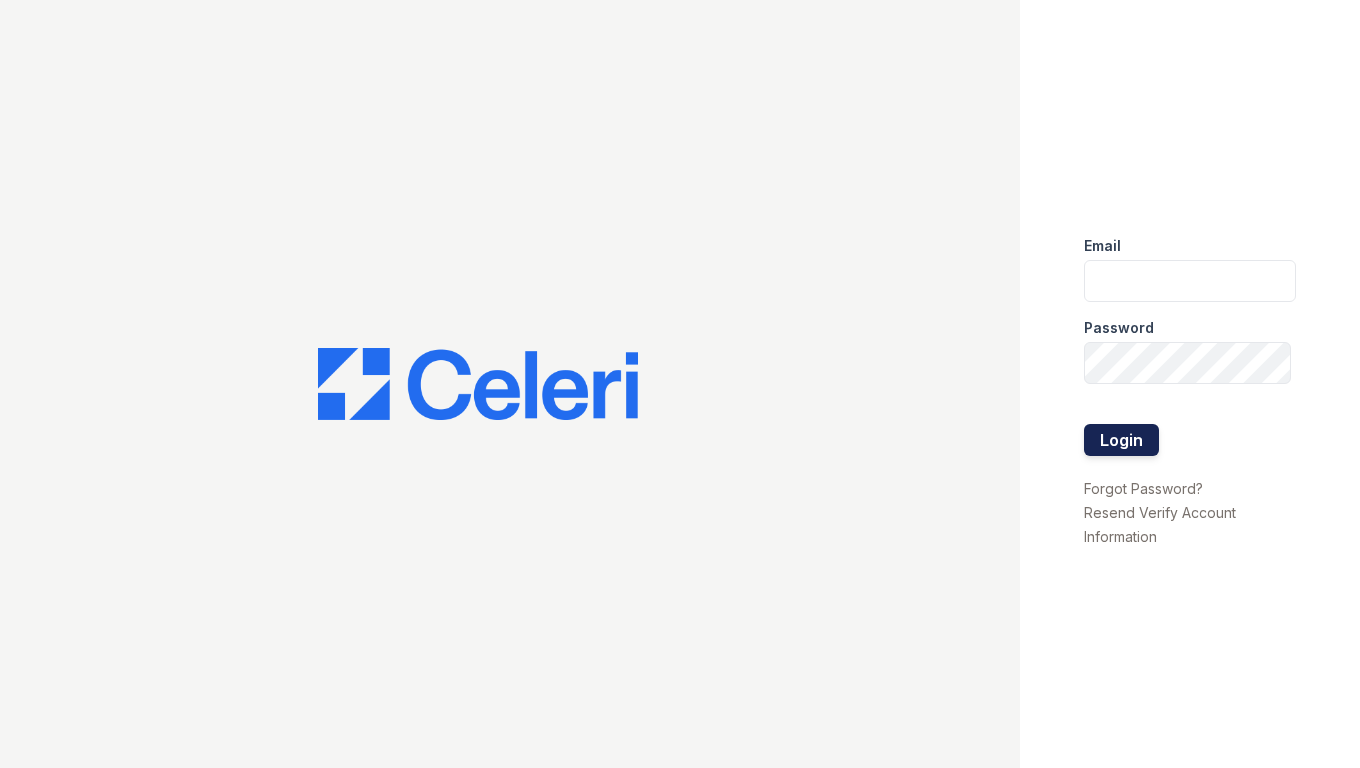 type on "[EMAIL]" 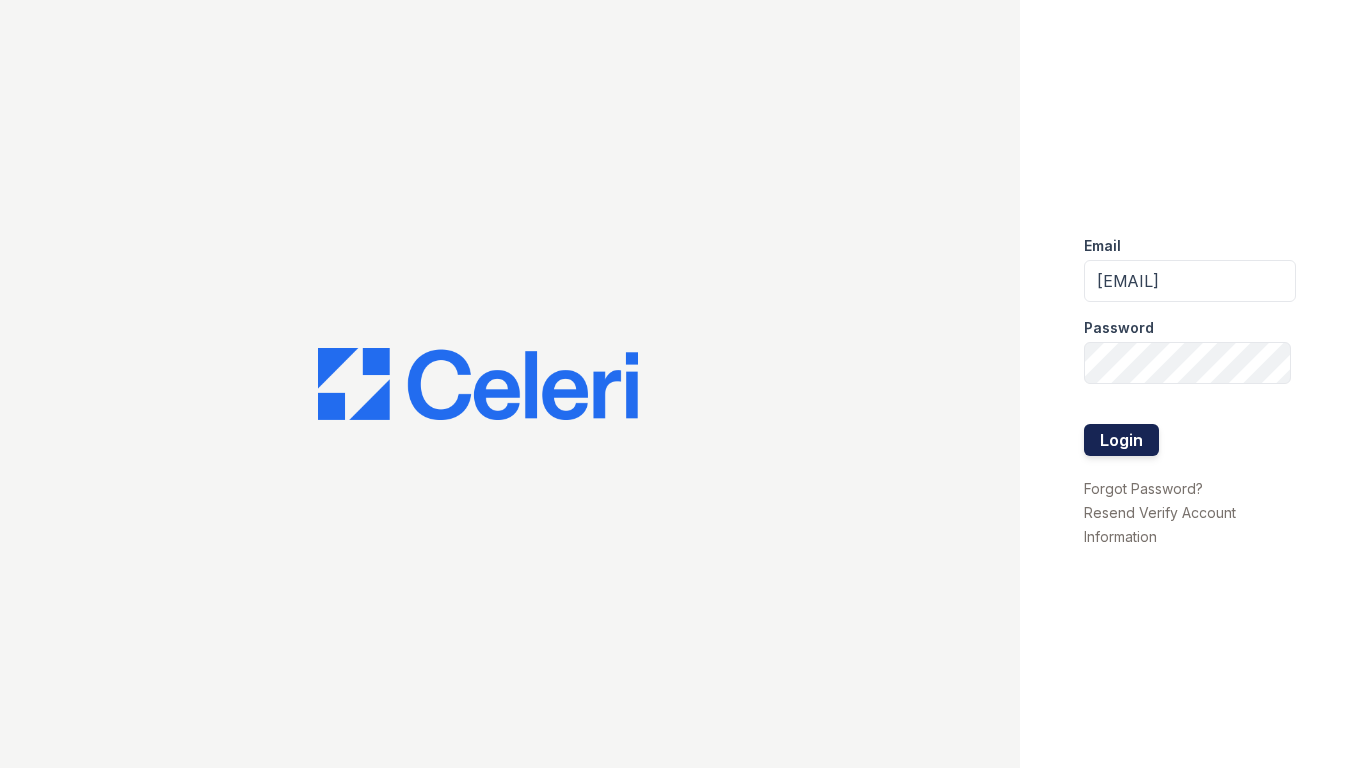 click on "Login" at bounding box center (1121, 440) 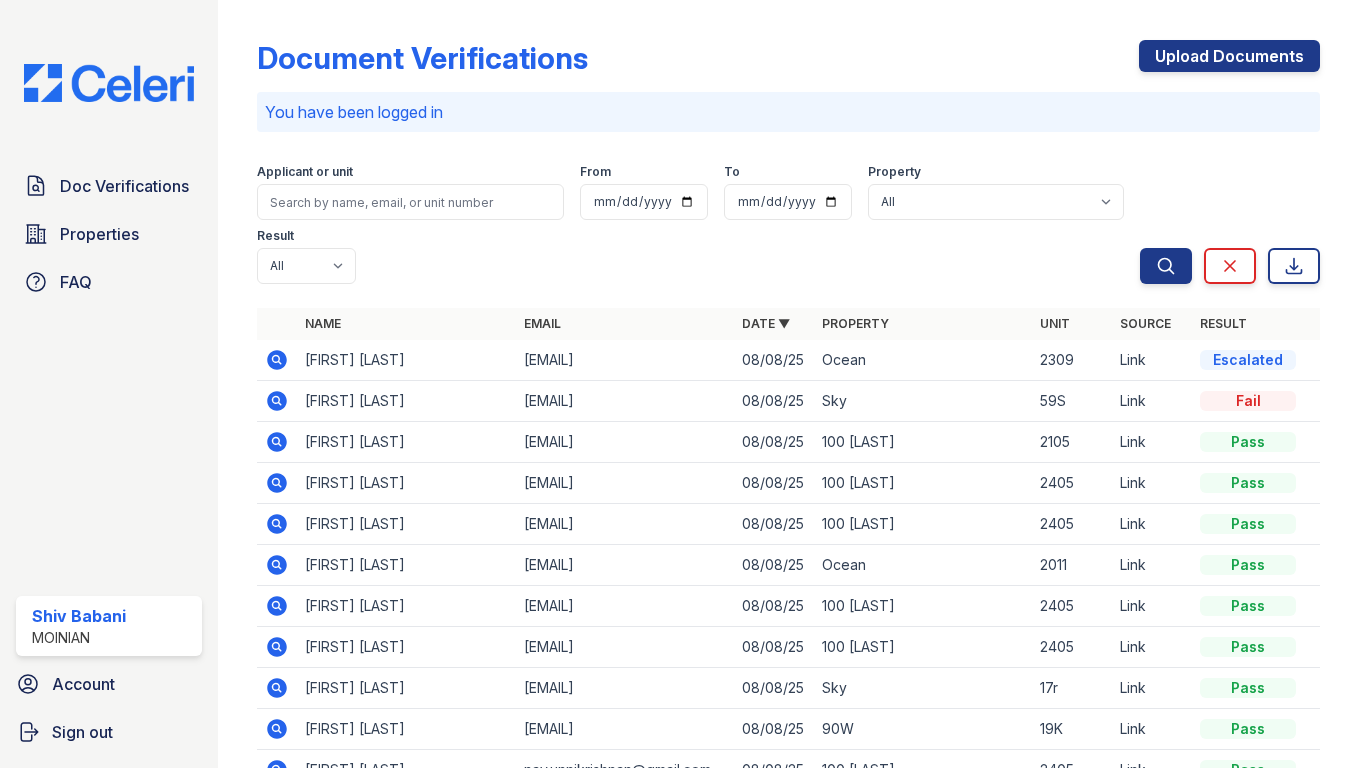 scroll, scrollTop: 0, scrollLeft: 0, axis: both 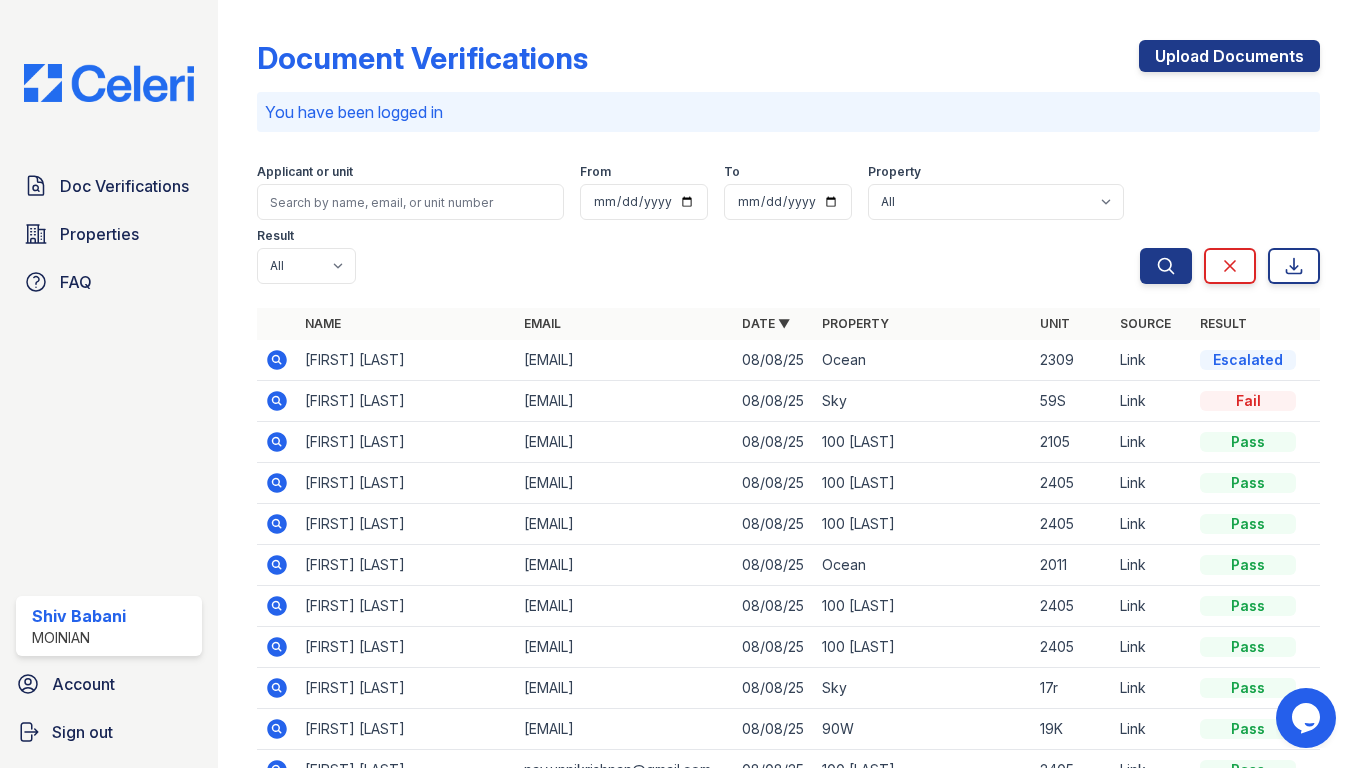 click 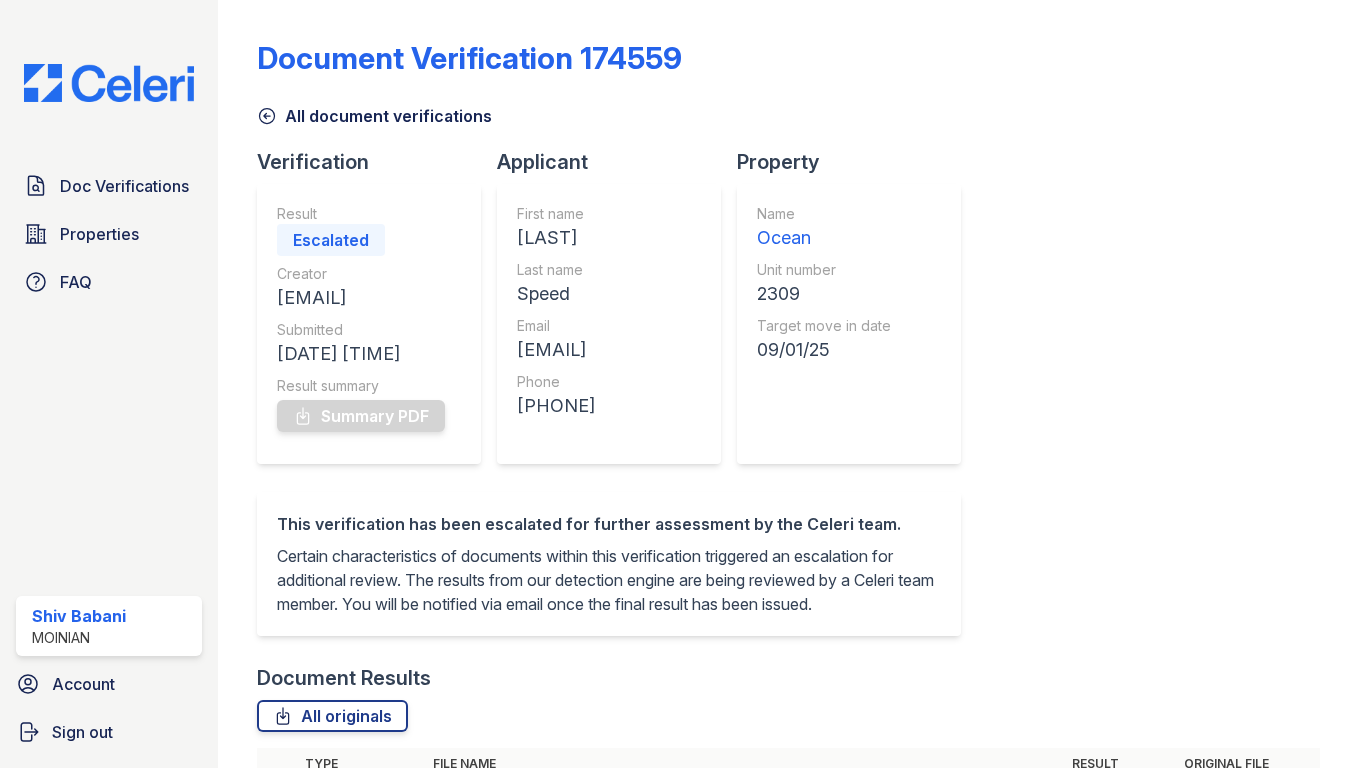scroll, scrollTop: 0, scrollLeft: 0, axis: both 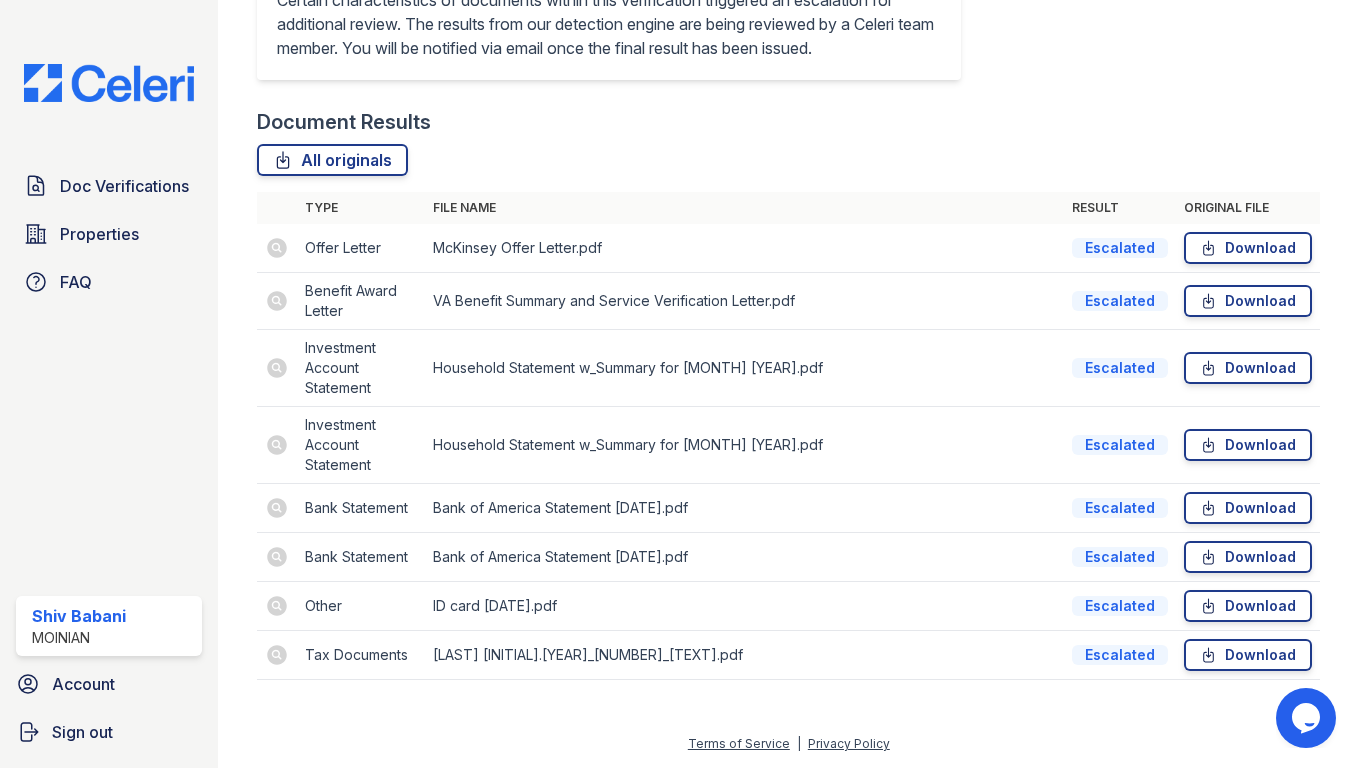 click at bounding box center [277, 606] 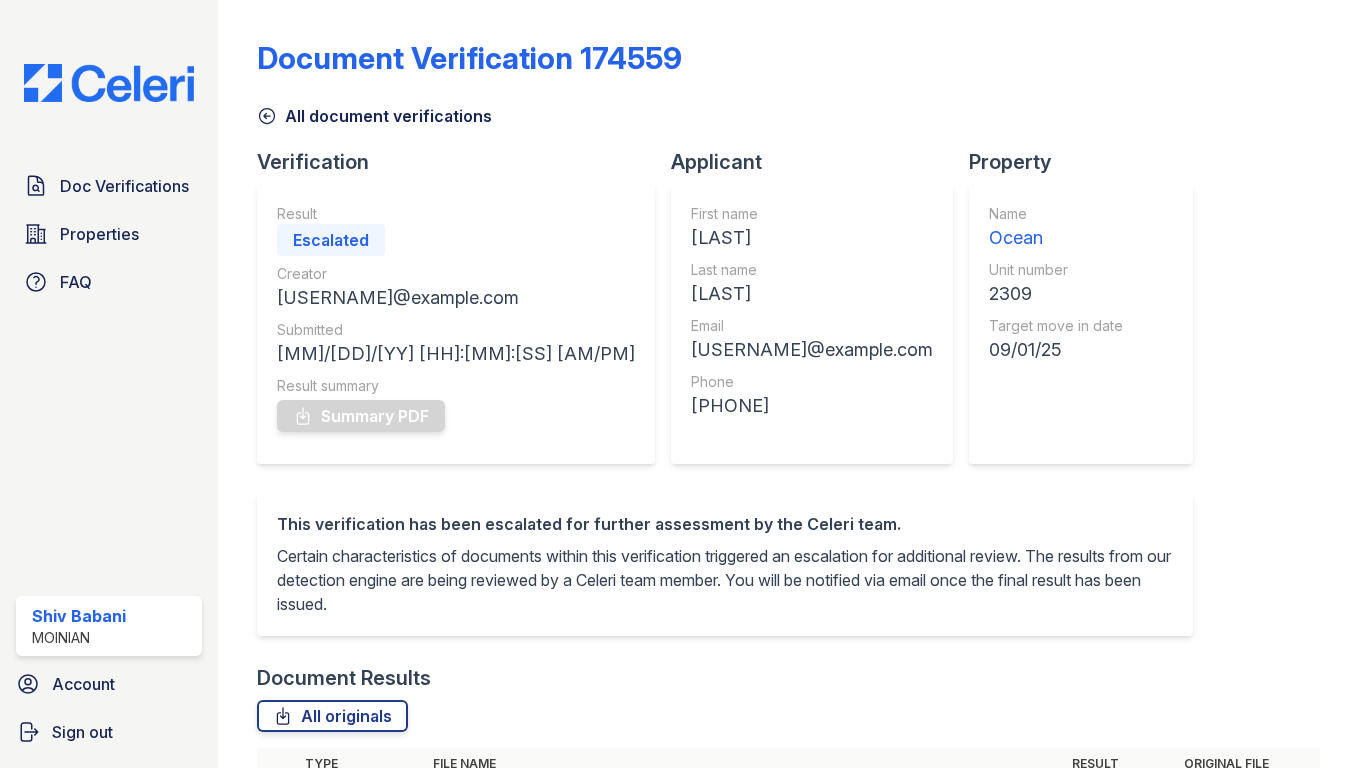 scroll, scrollTop: 0, scrollLeft: 0, axis: both 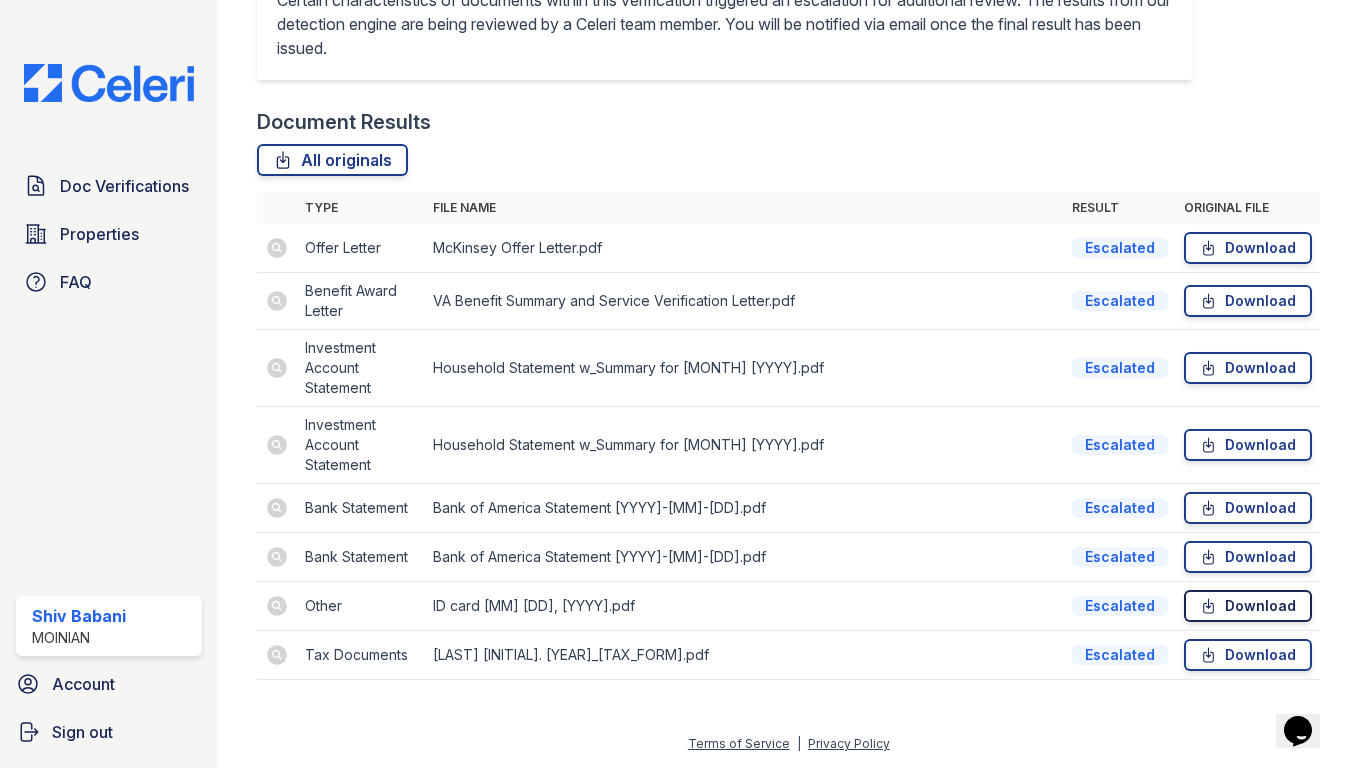 click on "Download" at bounding box center [1248, 606] 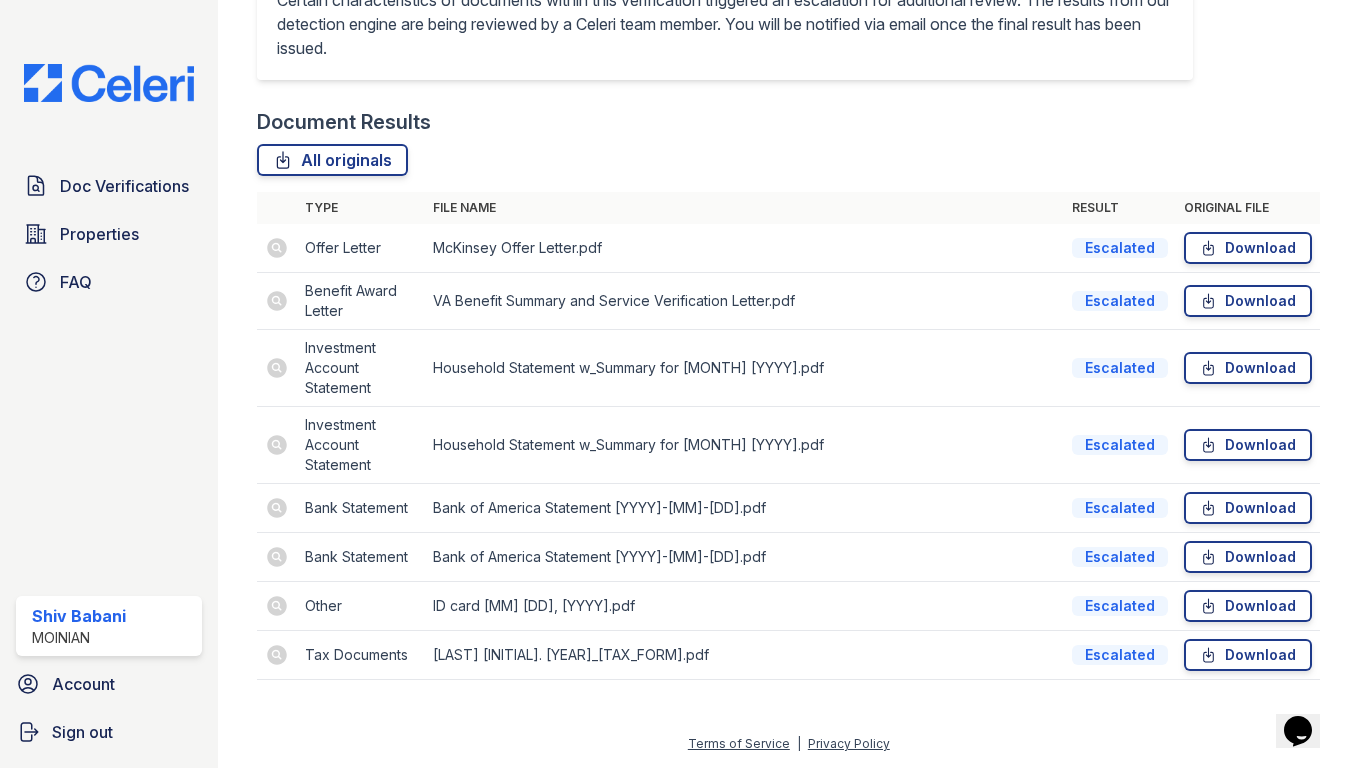 click on "All originals" at bounding box center (788, 160) 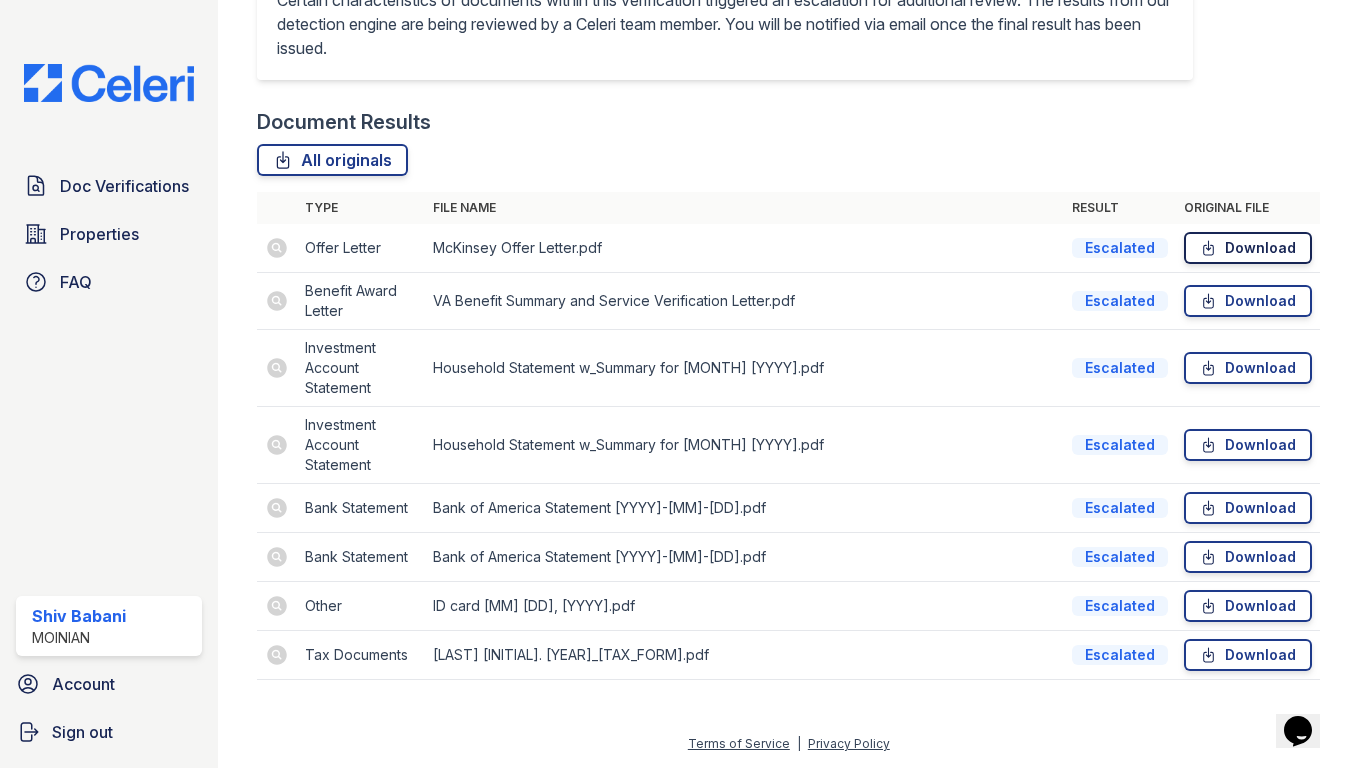 click on "Download" at bounding box center (1248, 248) 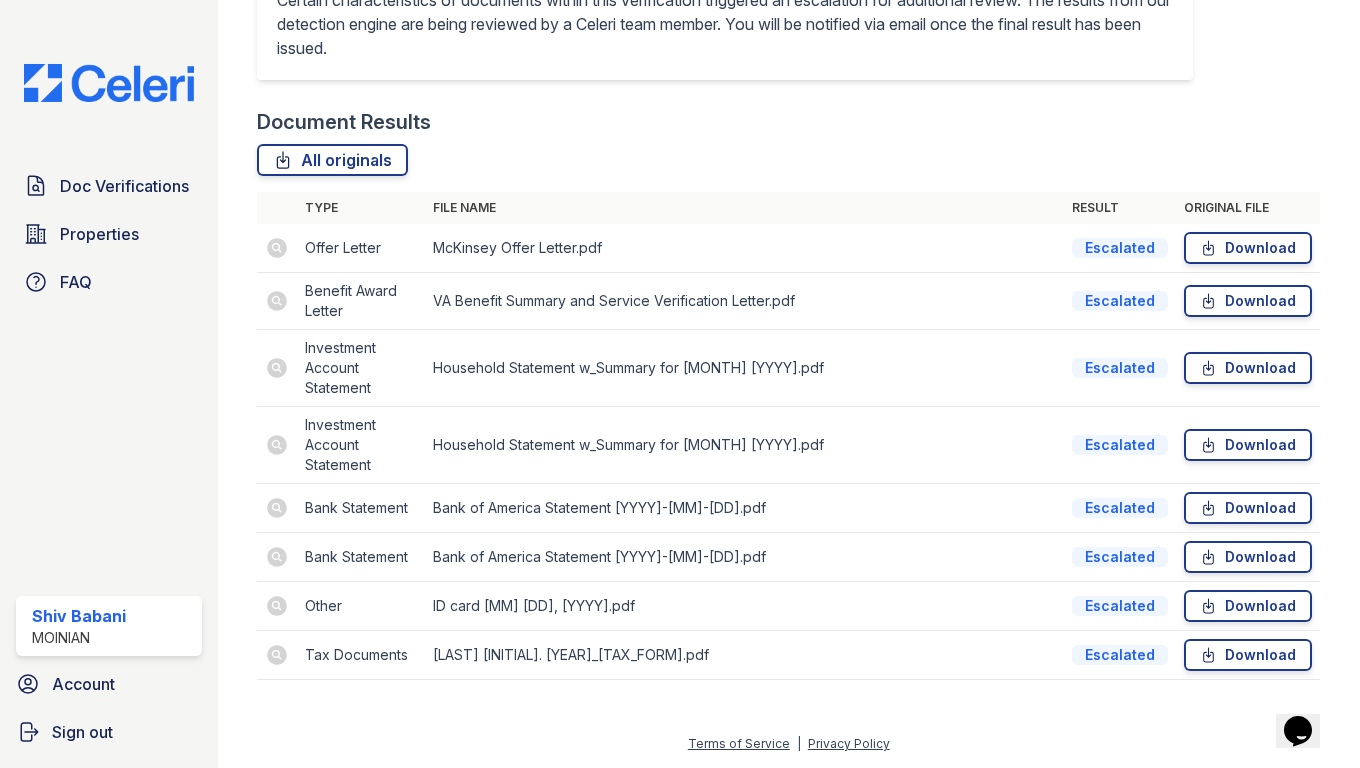 click on "All originals" at bounding box center [788, 160] 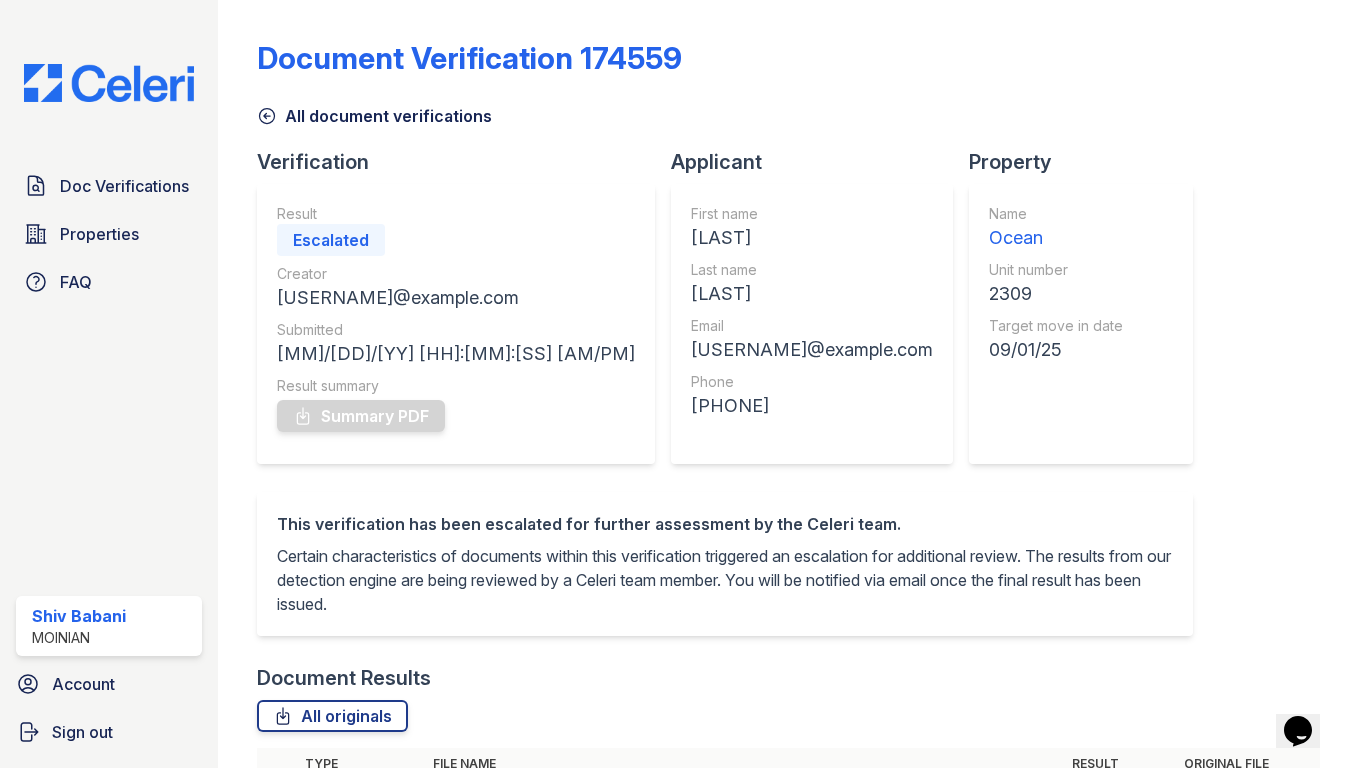 click on "[USERNAME]@example.com" at bounding box center [812, 350] 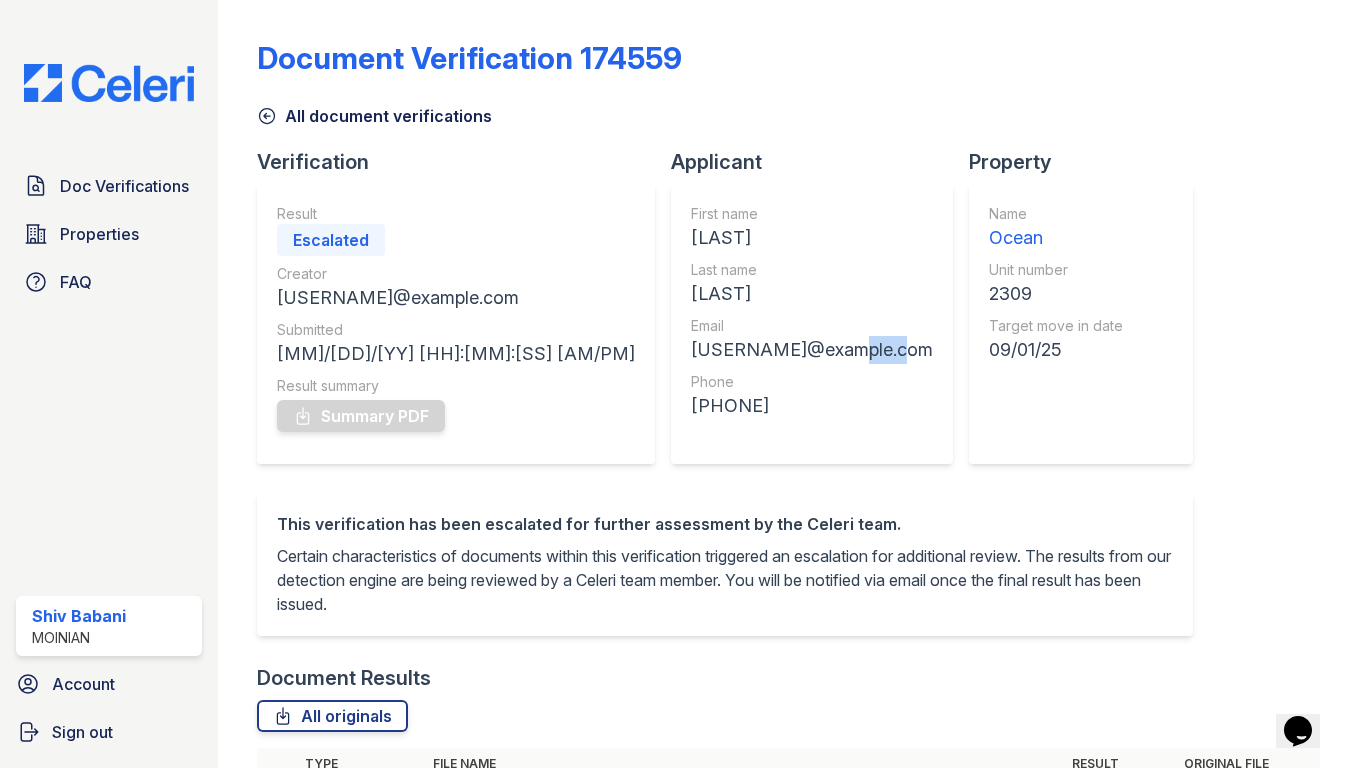 click on "[USERNAME]@example.com" at bounding box center (812, 350) 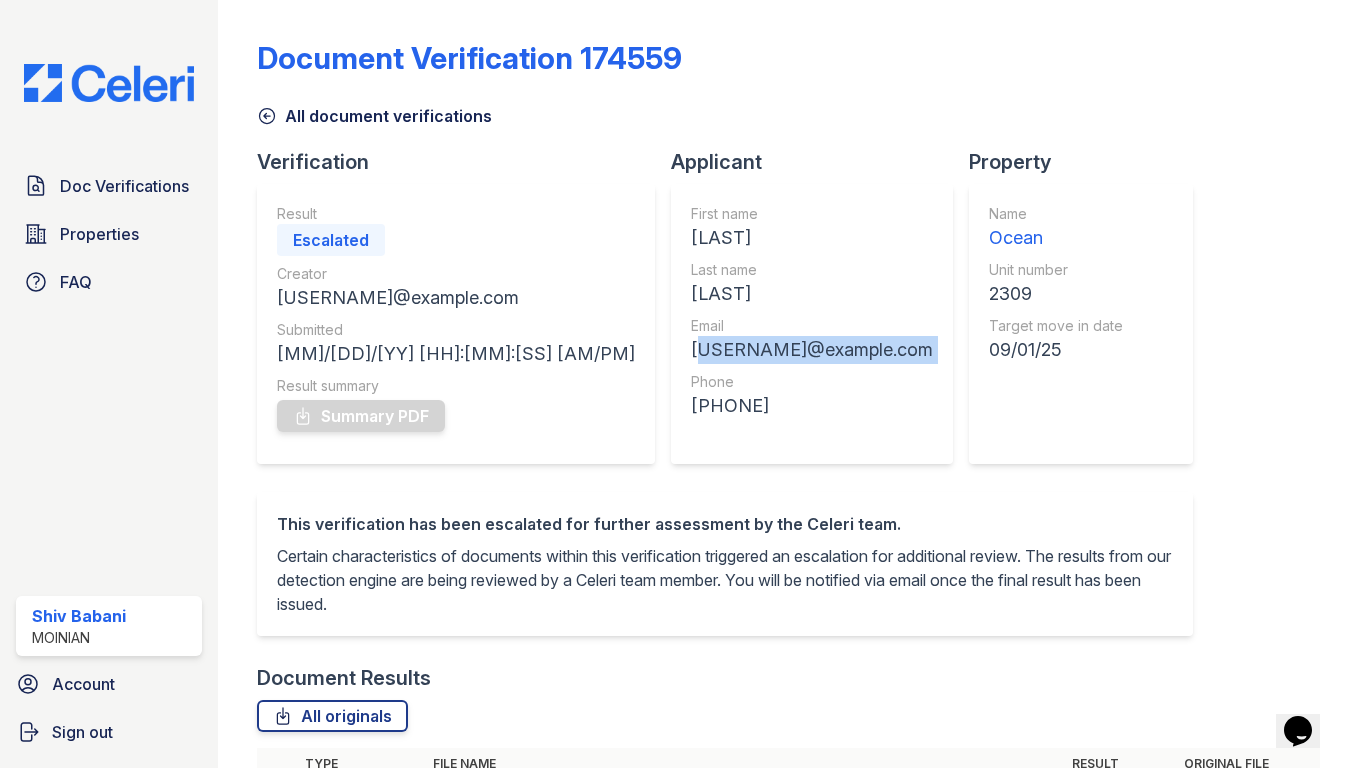 click on "[USERNAME]@example.com" at bounding box center [812, 350] 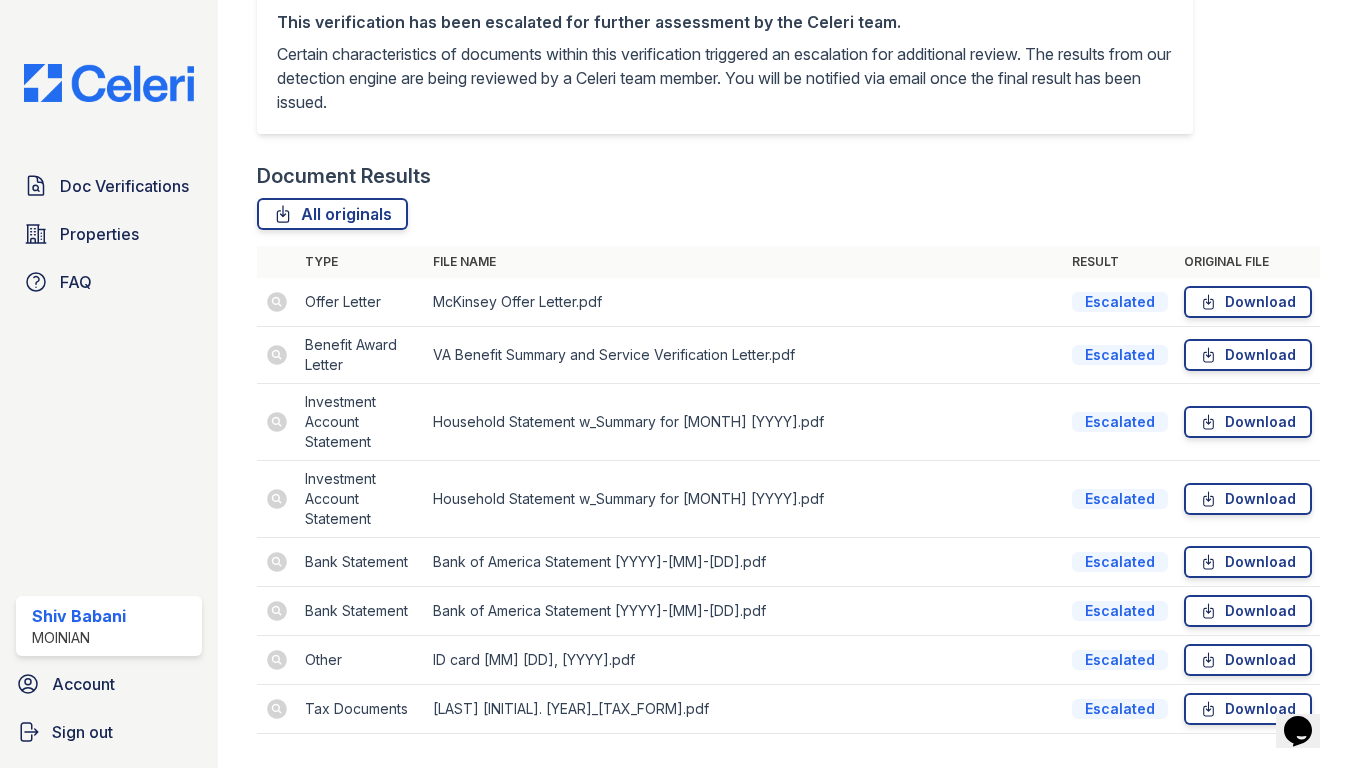 scroll, scrollTop: 556, scrollLeft: 0, axis: vertical 